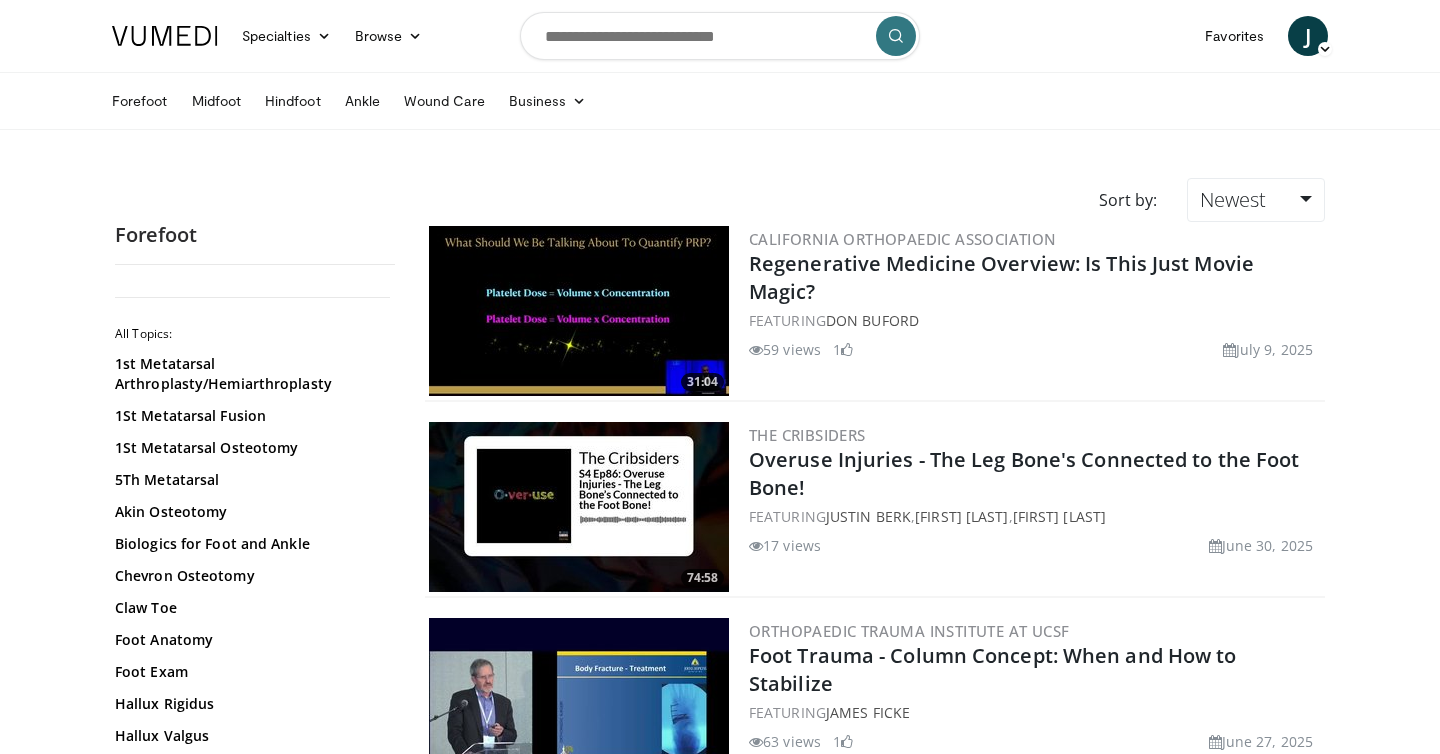 scroll, scrollTop: 0, scrollLeft: 0, axis: both 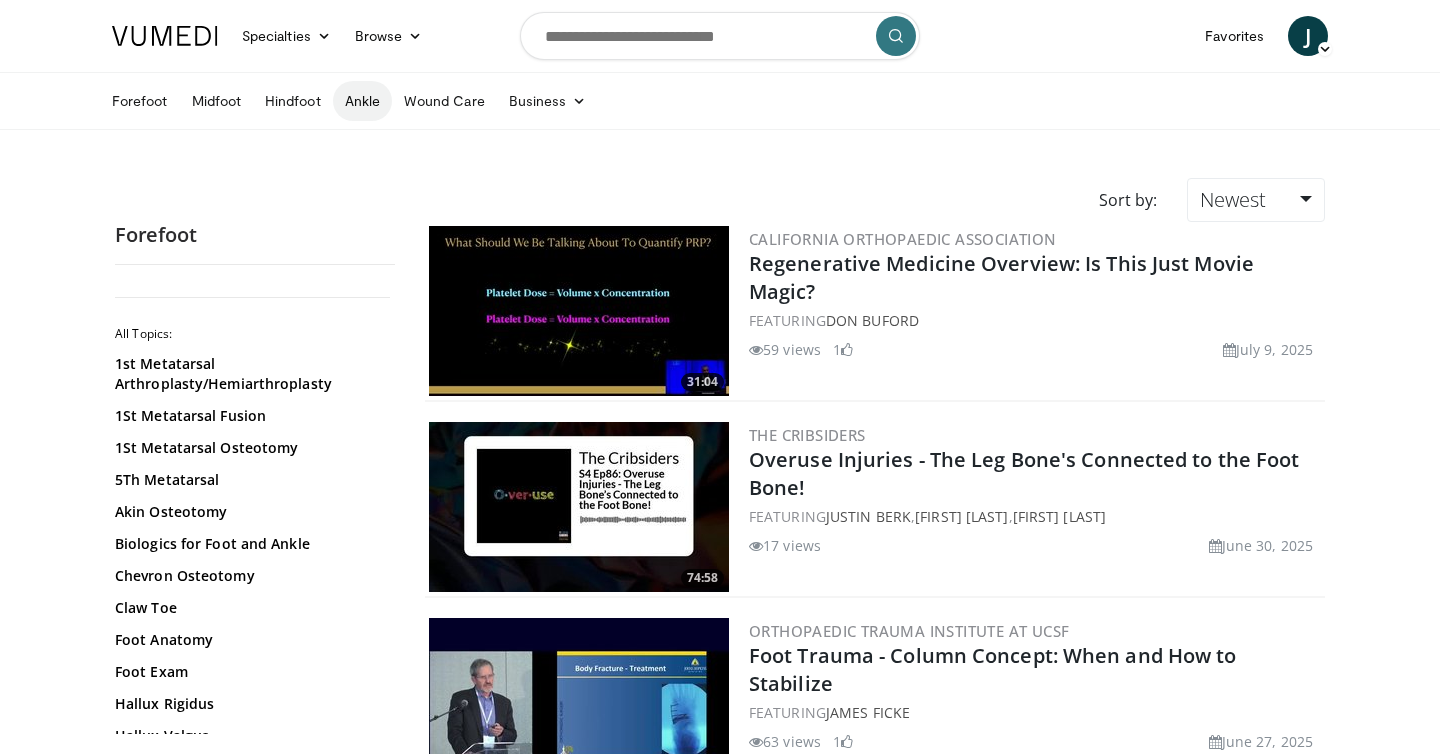 click on "Ankle" at bounding box center [362, 101] 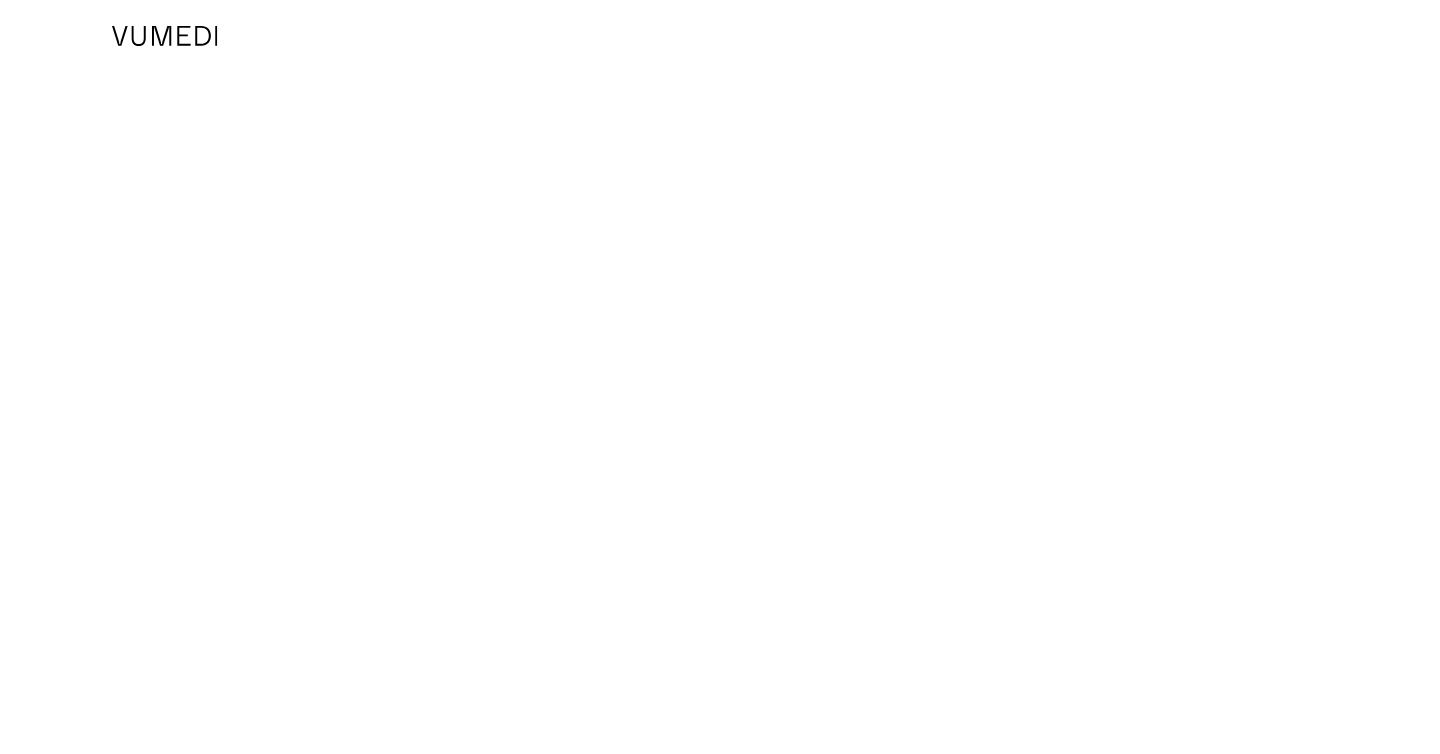 scroll, scrollTop: 0, scrollLeft: 0, axis: both 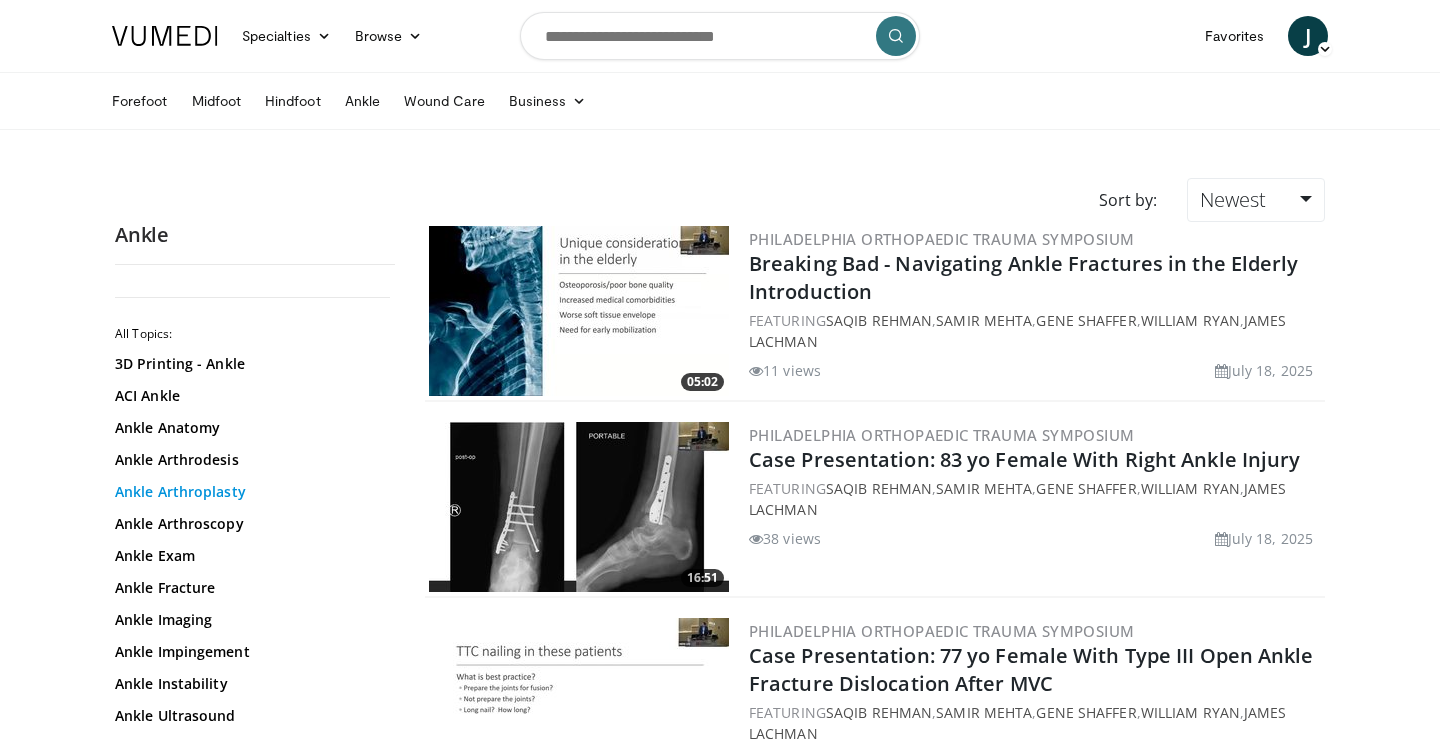 click on "Ankle Arthroplasty" at bounding box center [250, 492] 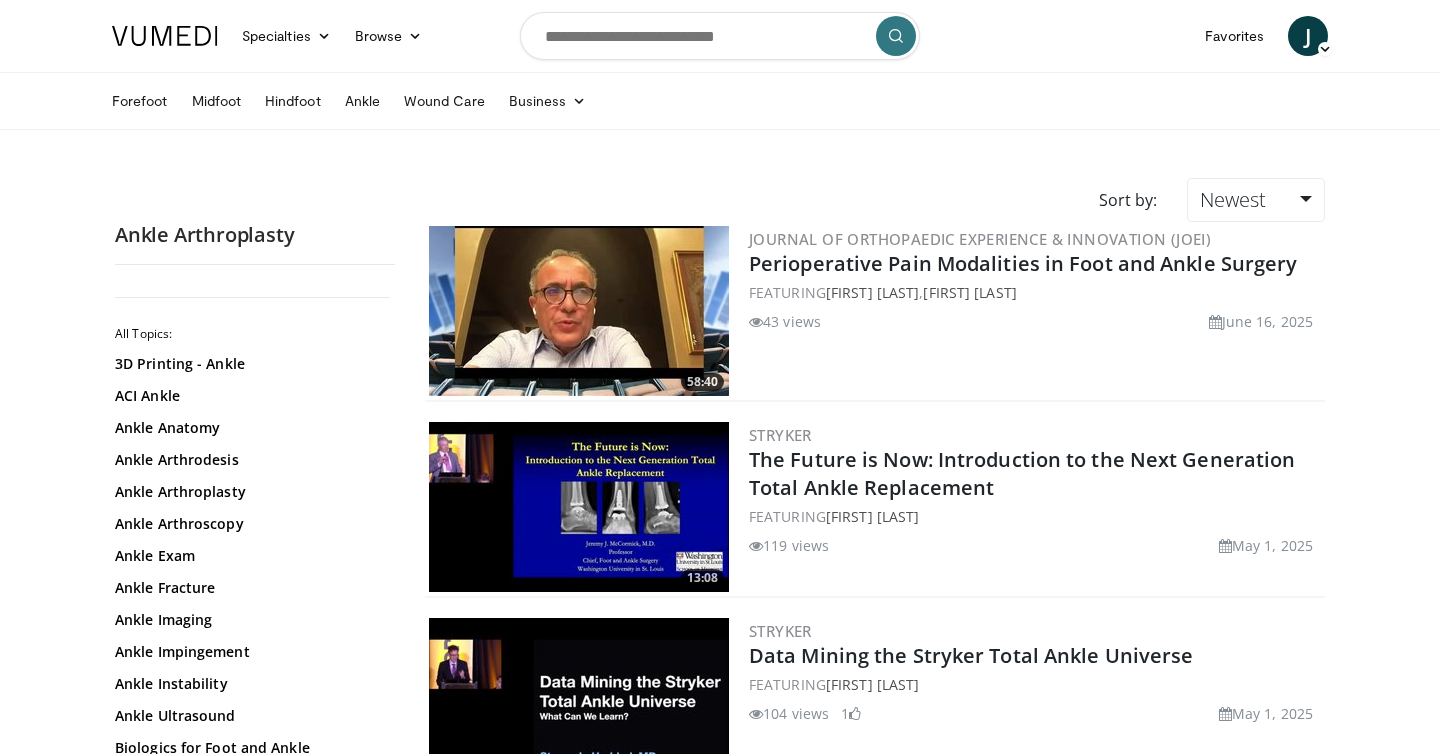 scroll, scrollTop: 0, scrollLeft: 0, axis: both 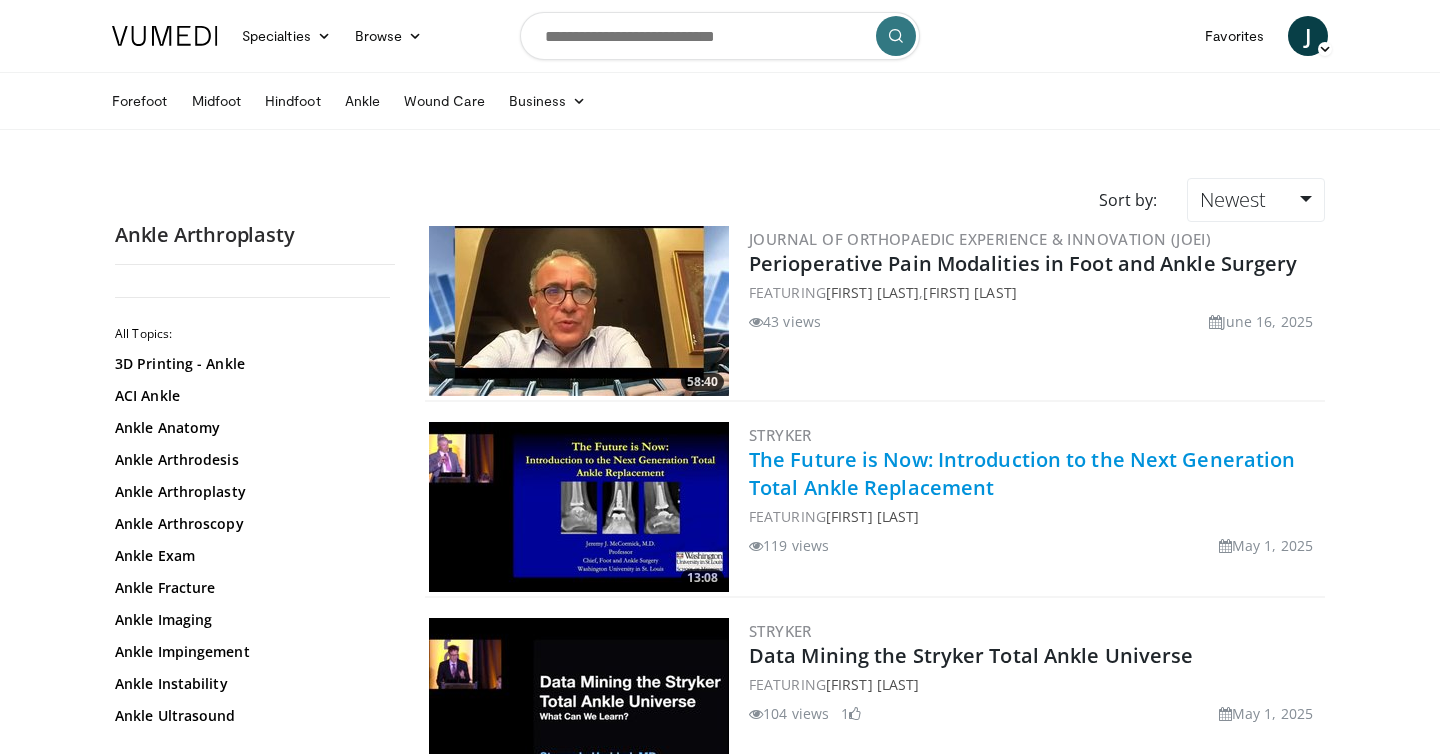 click on "The Future is Now: Introduction to the Next Generation Total Ankle Replacement" at bounding box center (1022, 473) 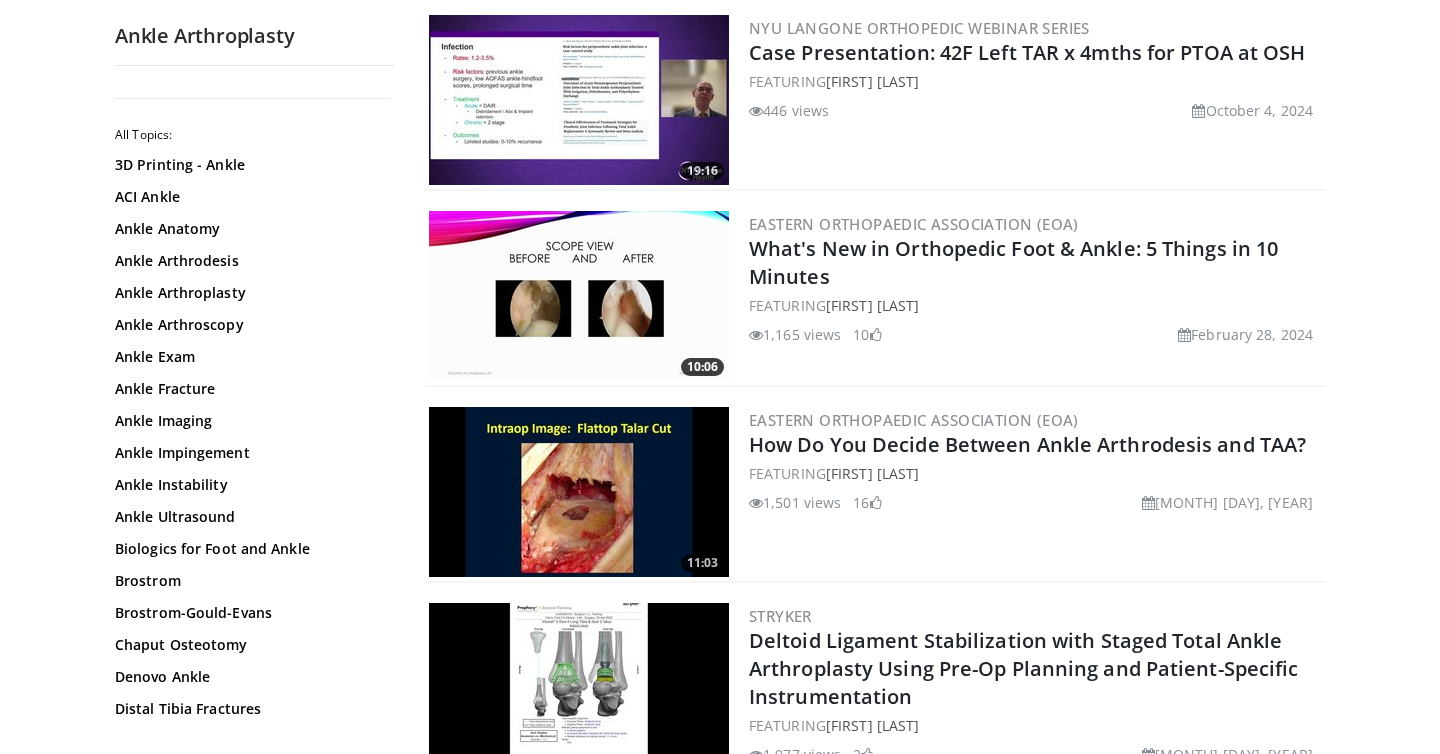 scroll, scrollTop: 4133, scrollLeft: 0, axis: vertical 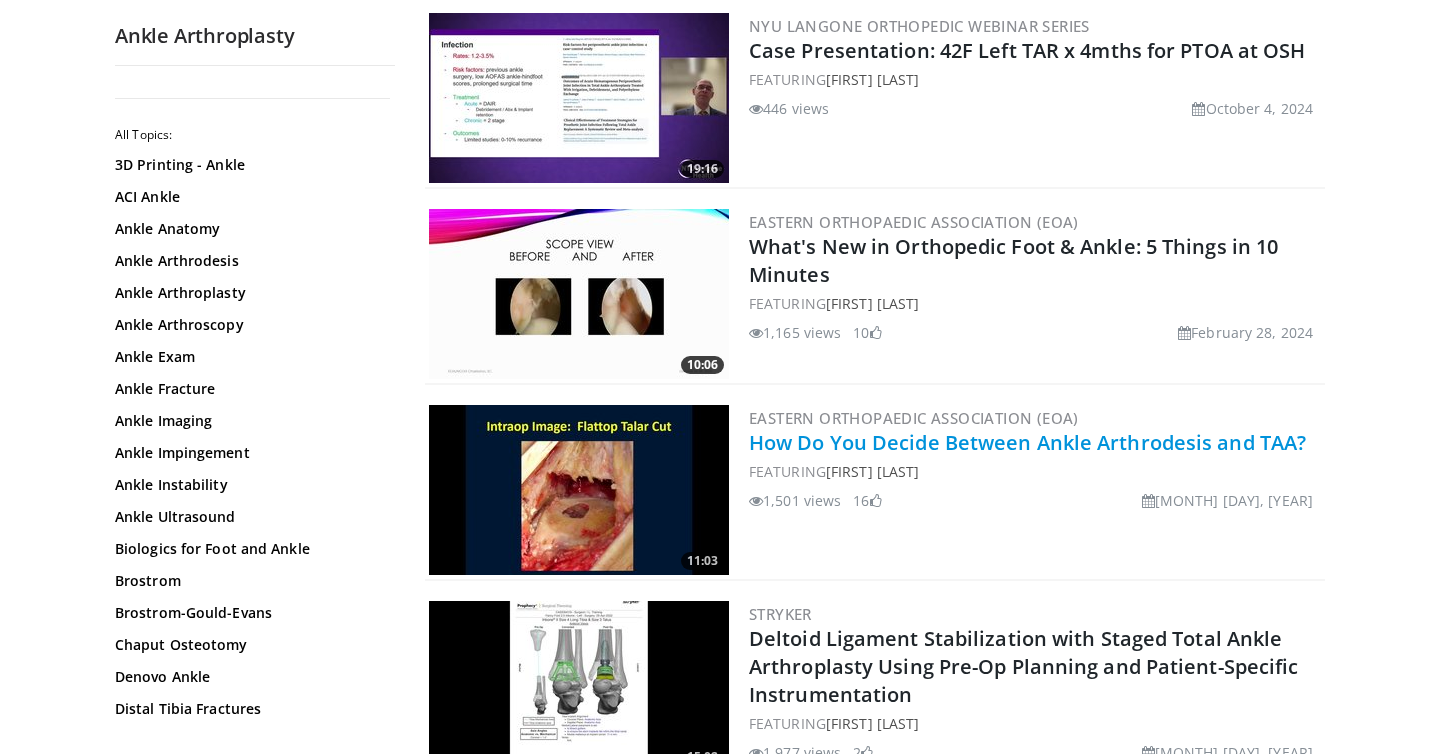 click on "How Do You Decide Between Ankle Arthrodesis and TAA?" at bounding box center (1027, 442) 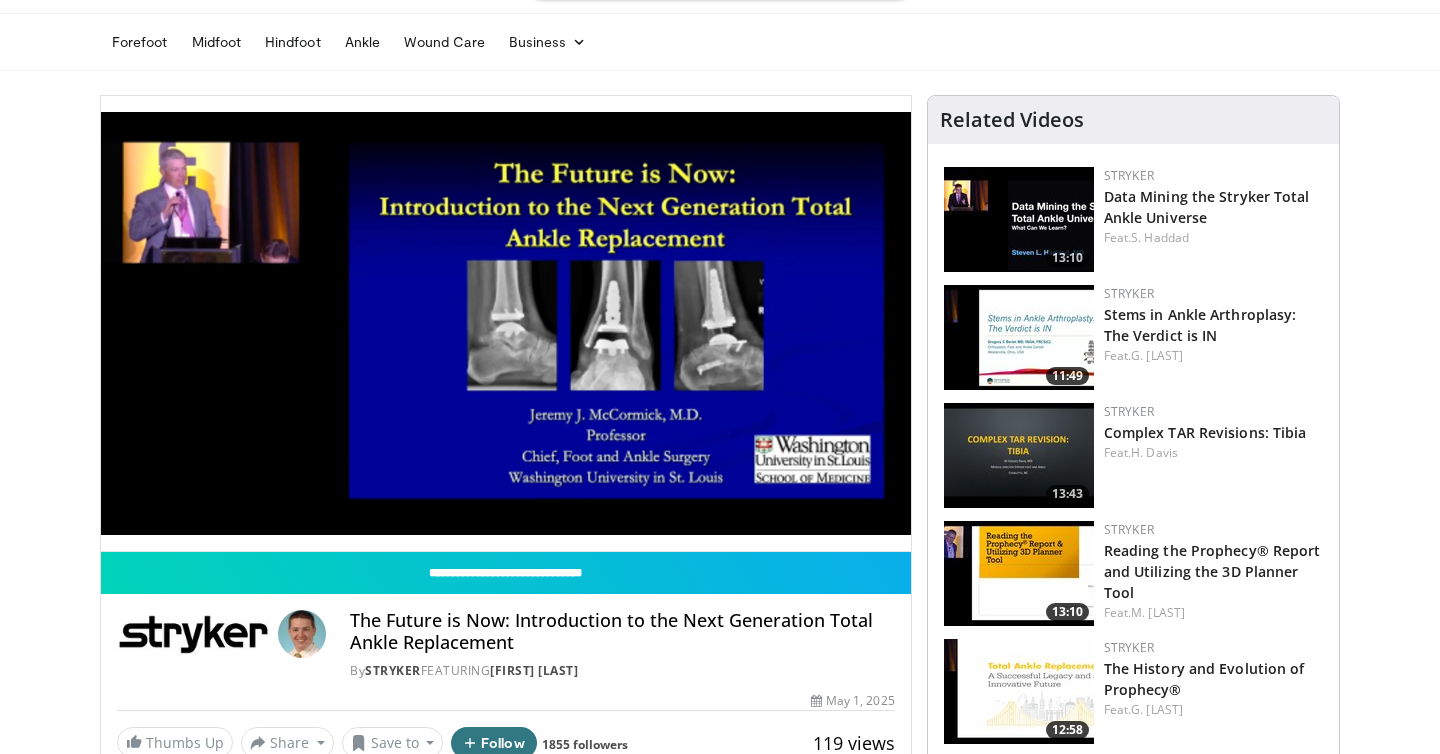 scroll, scrollTop: 0, scrollLeft: 0, axis: both 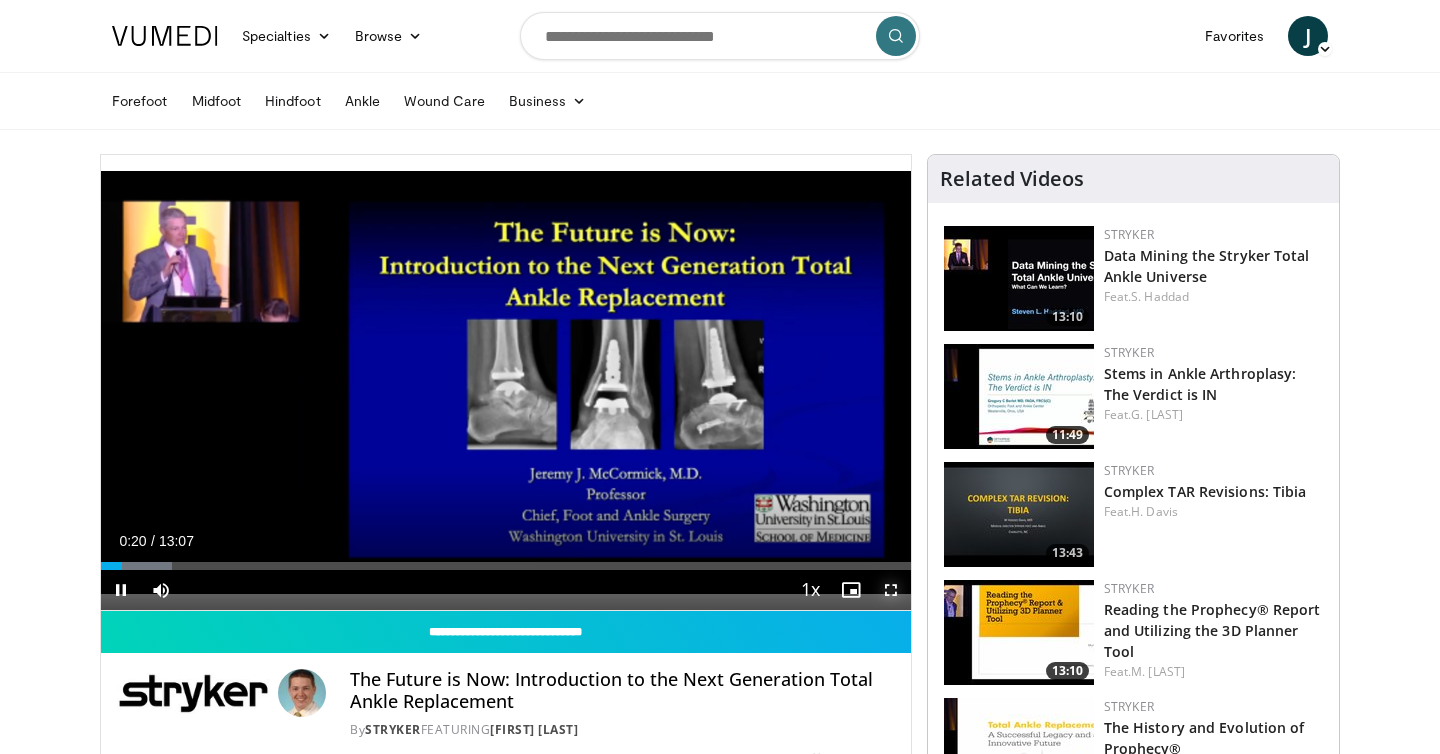 click at bounding box center [891, 590] 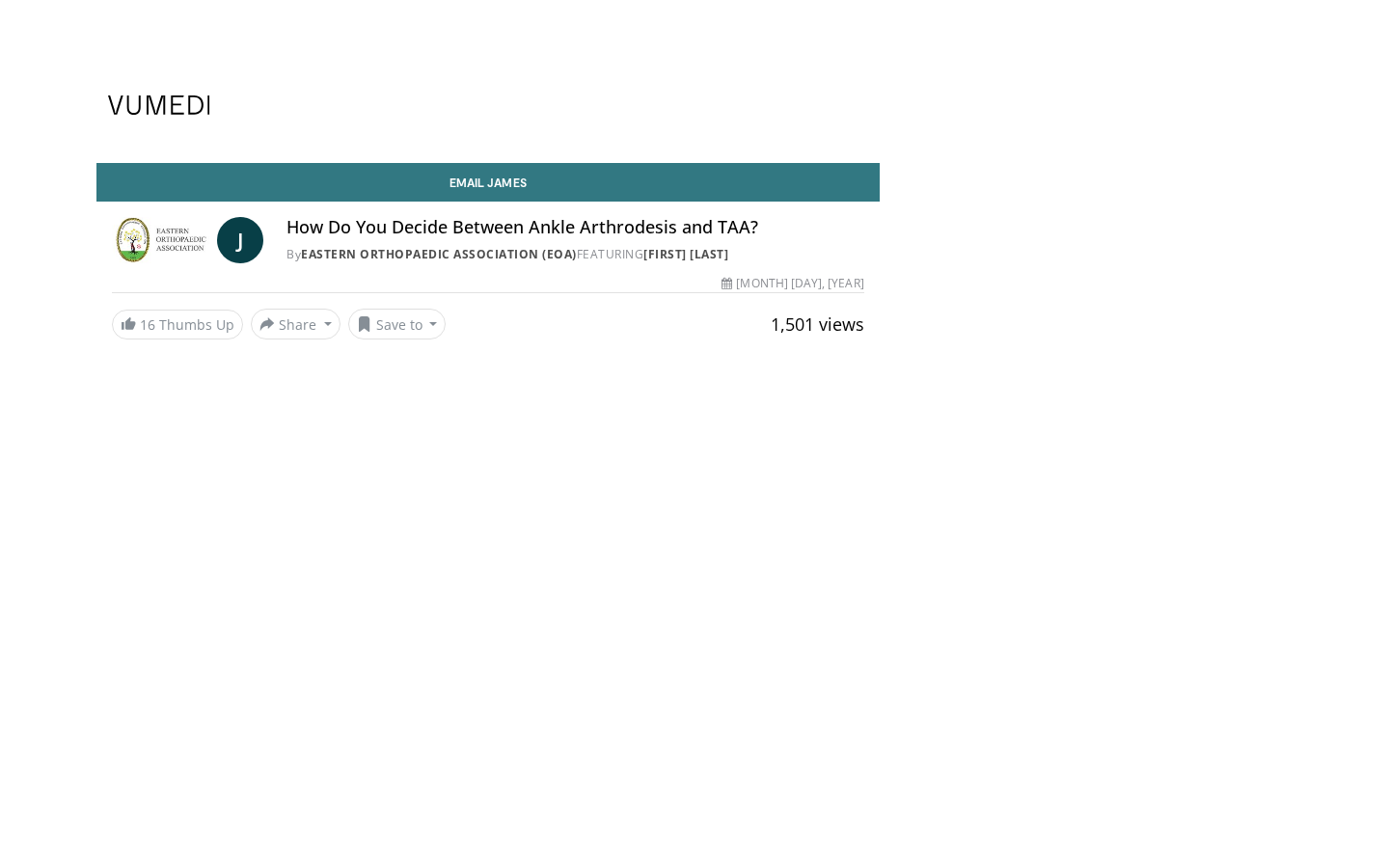 scroll, scrollTop: 0, scrollLeft: 0, axis: both 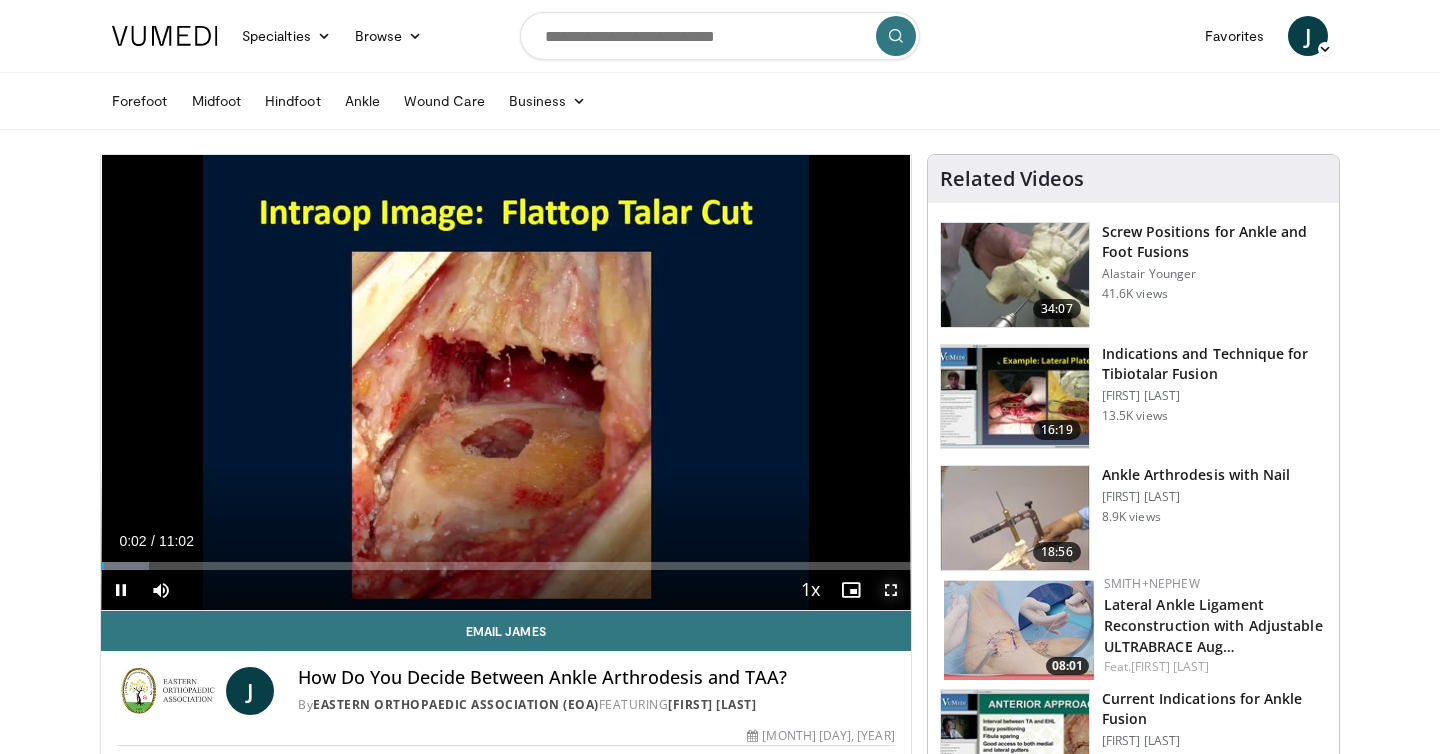 click at bounding box center [891, 590] 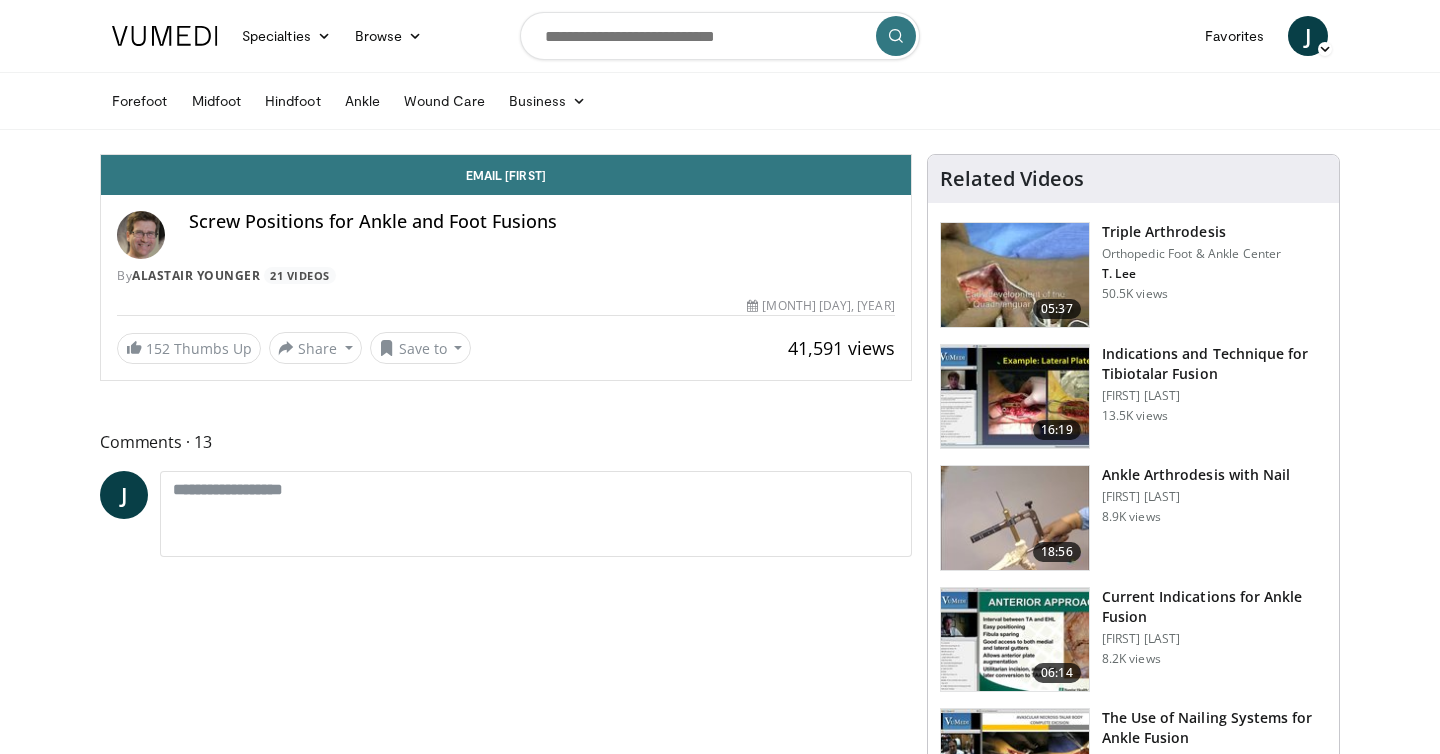 scroll, scrollTop: 0, scrollLeft: 0, axis: both 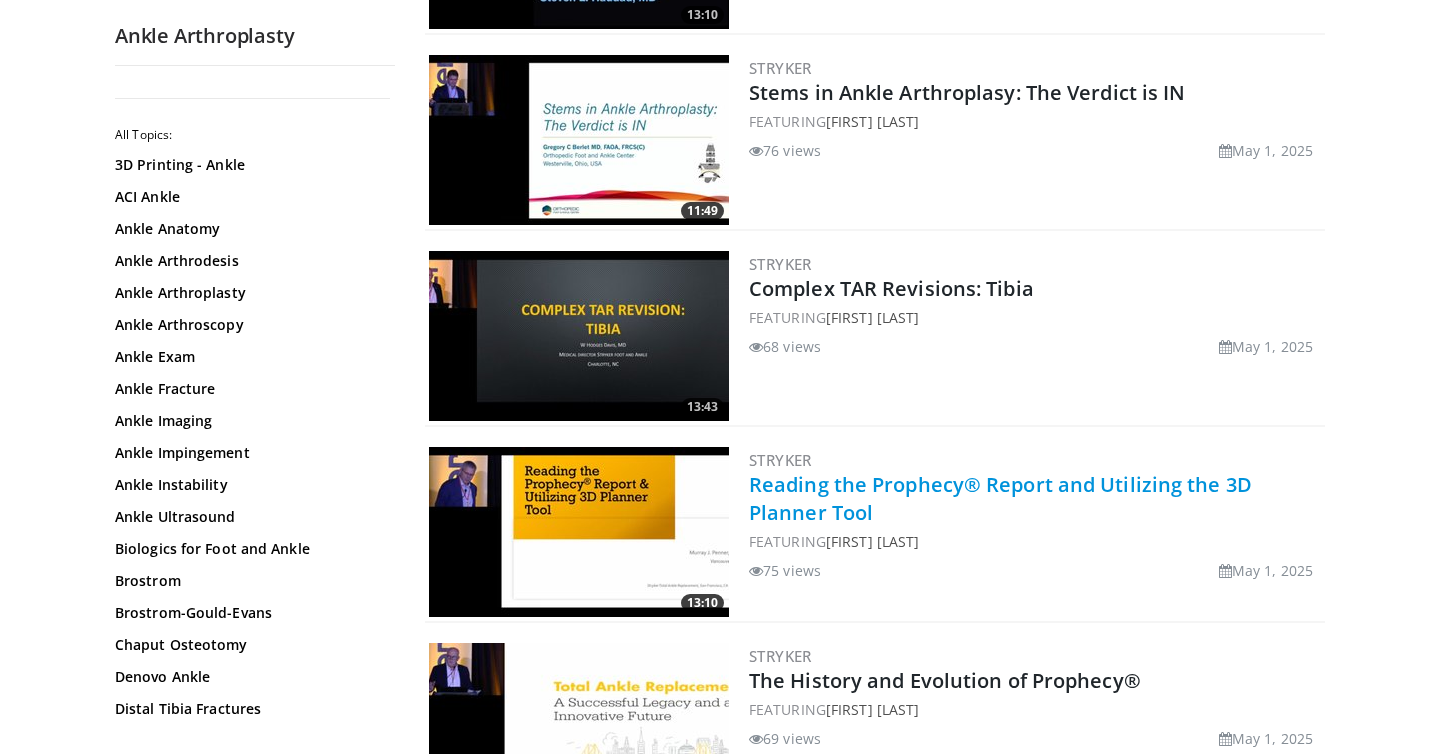 click on "Reading the Prophecy® Report and Utilizing the 3D Planner Tool" at bounding box center (1000, 498) 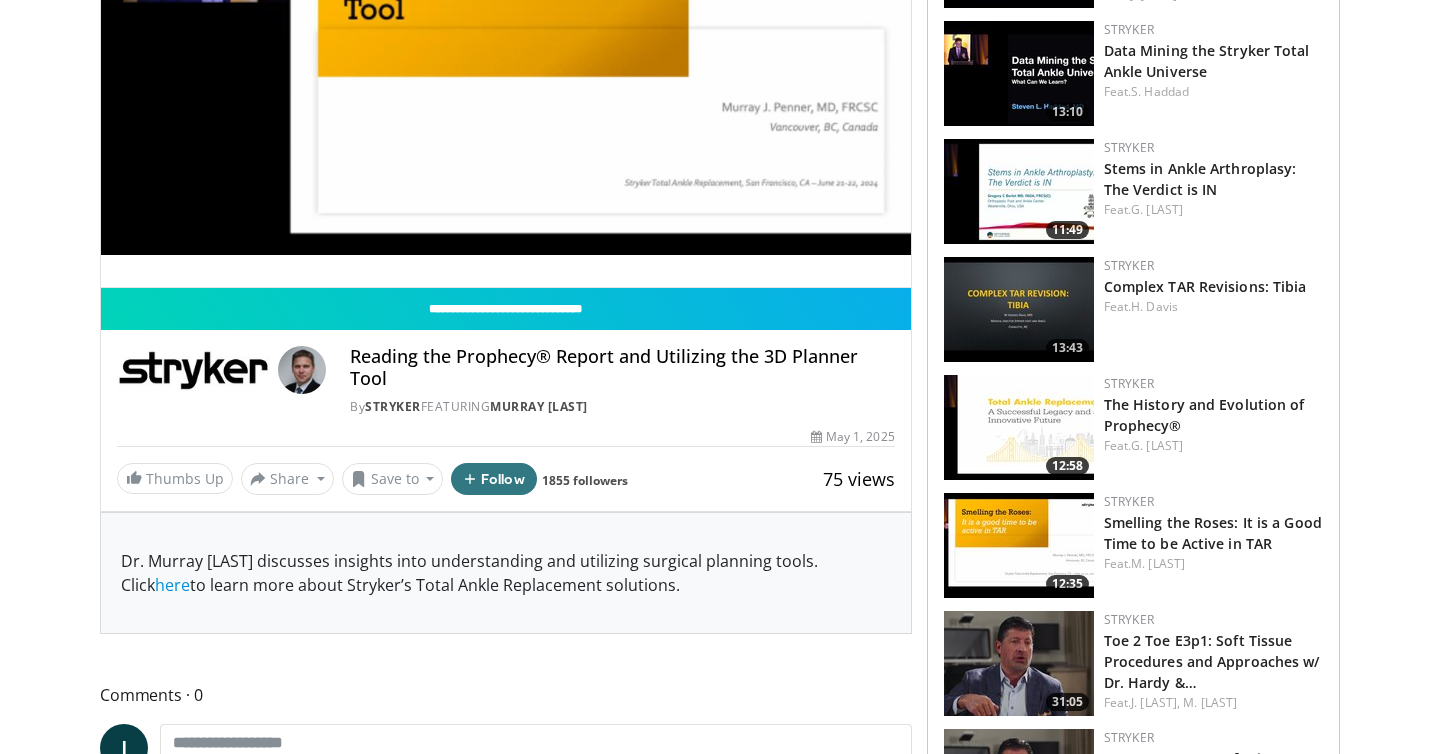 scroll, scrollTop: 0, scrollLeft: 0, axis: both 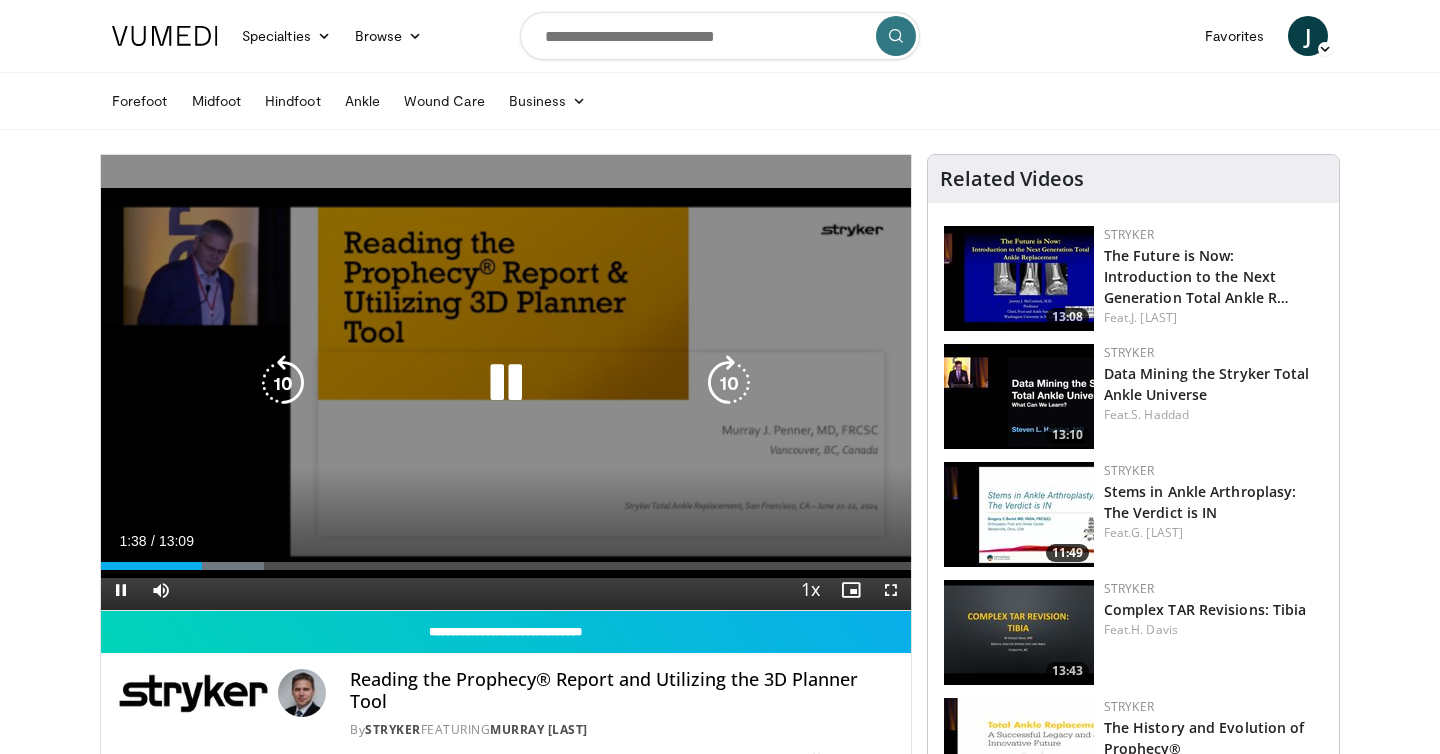 click at bounding box center (506, 383) 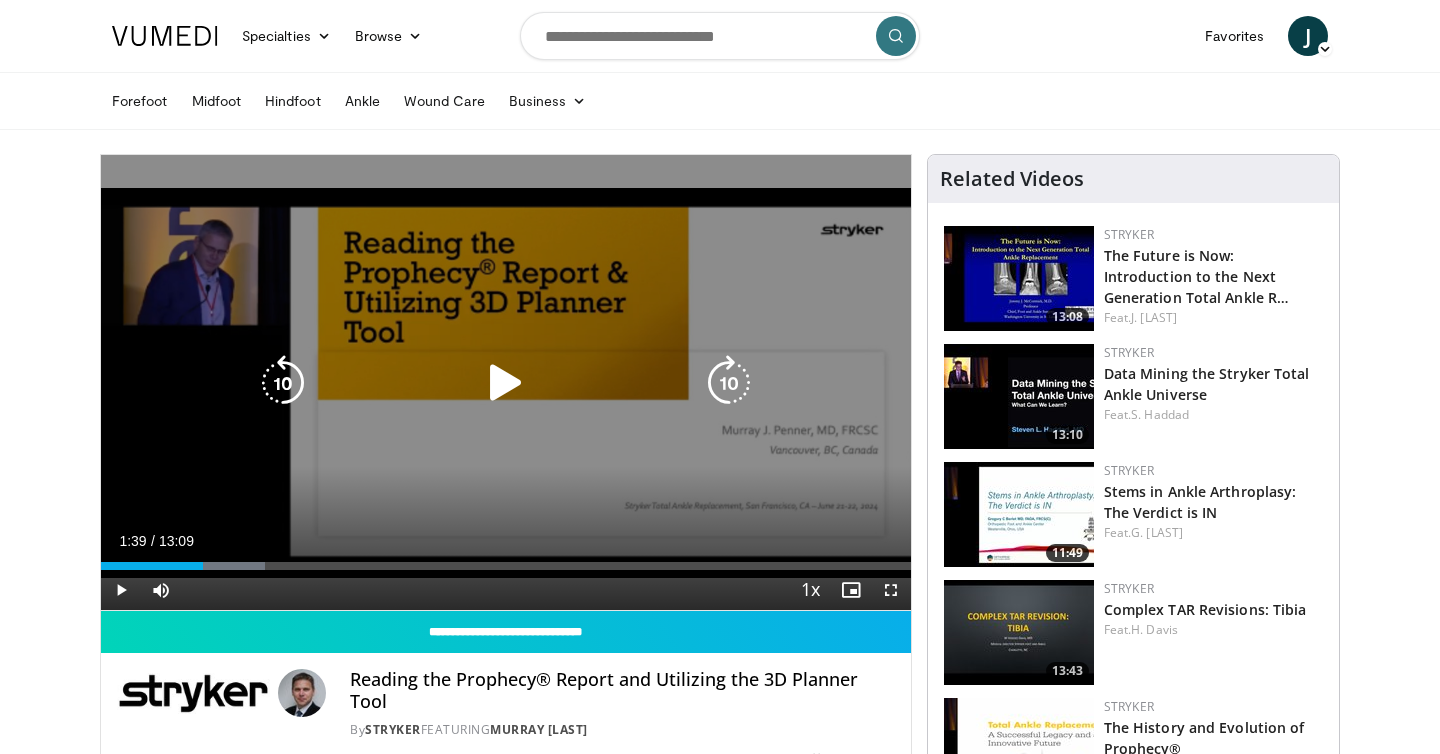 click at bounding box center [506, 383] 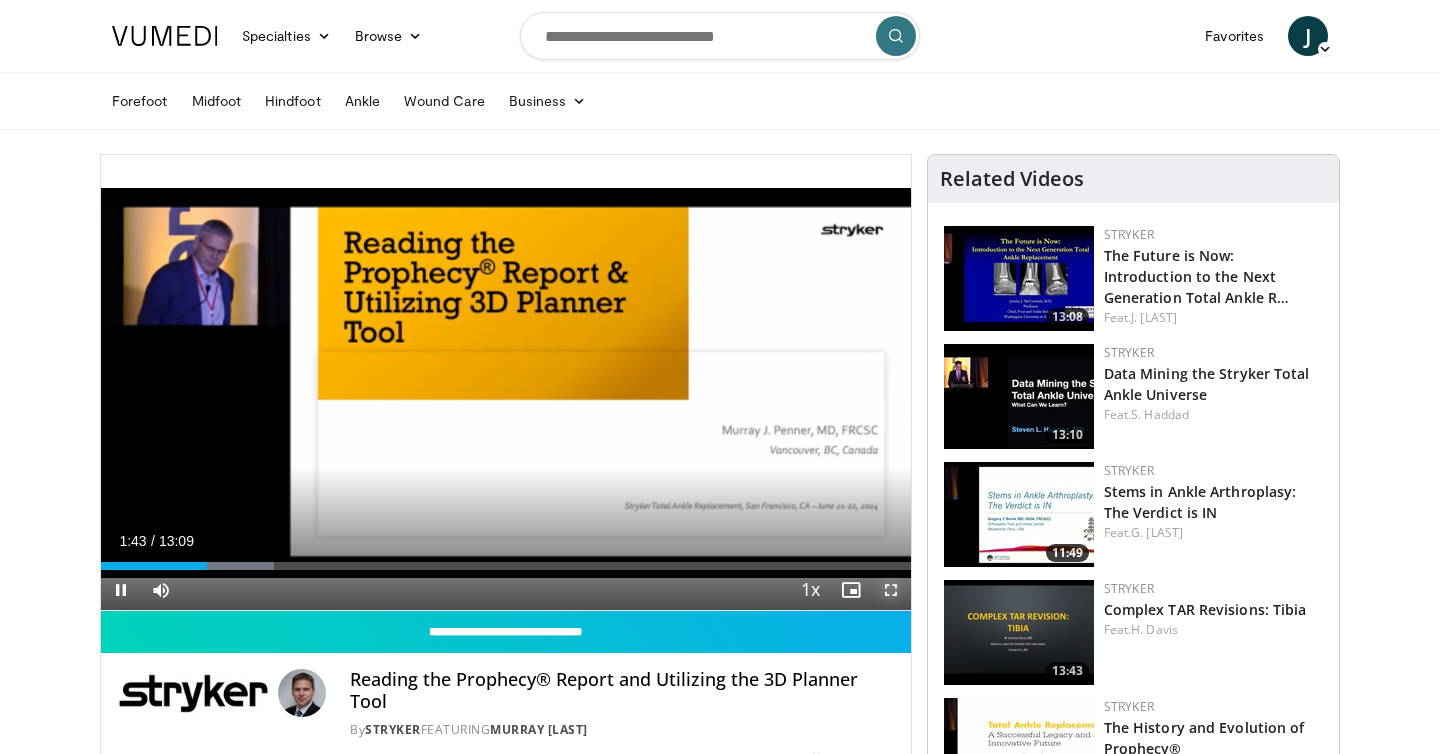 click at bounding box center [891, 590] 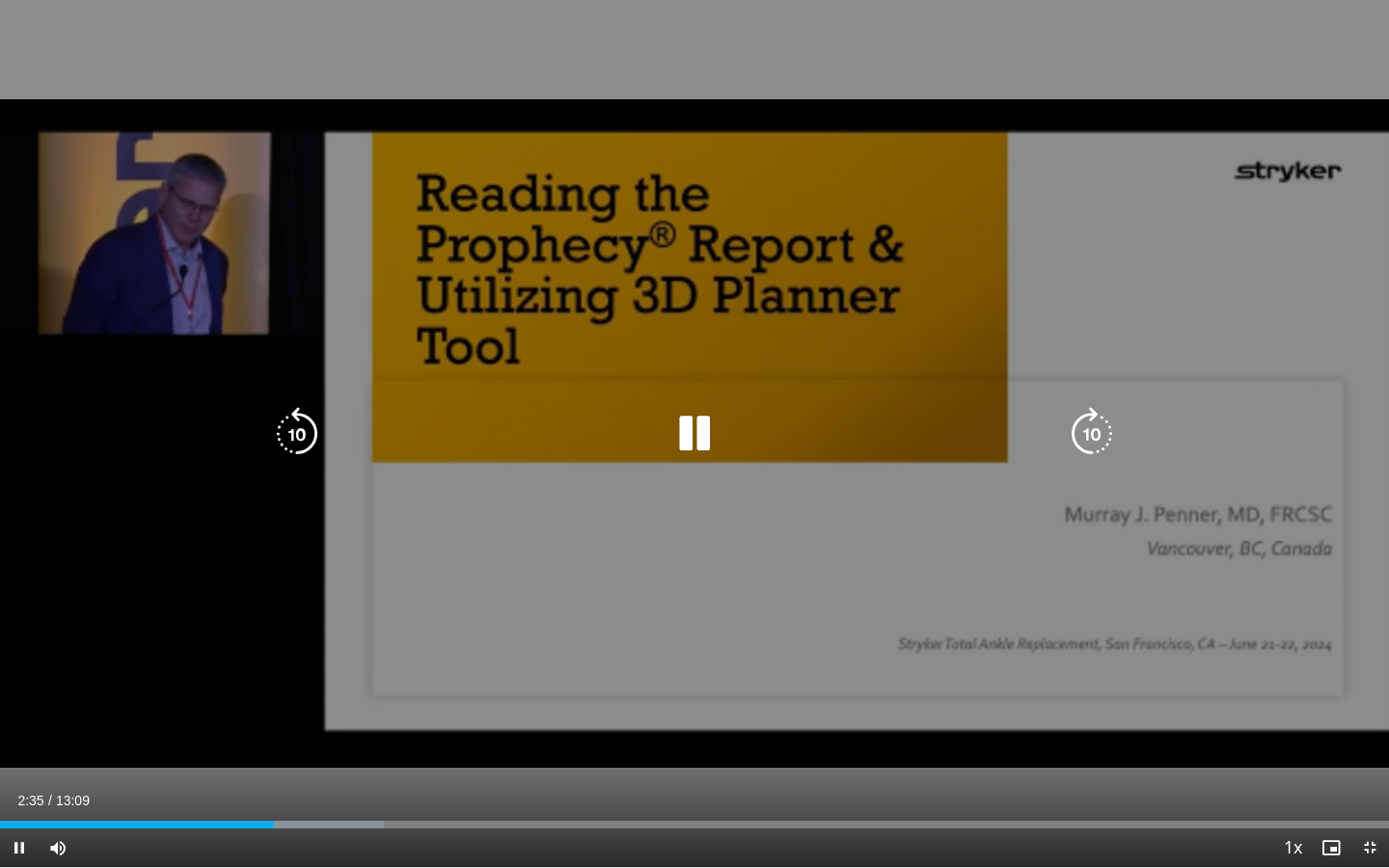 click at bounding box center (694, 434) 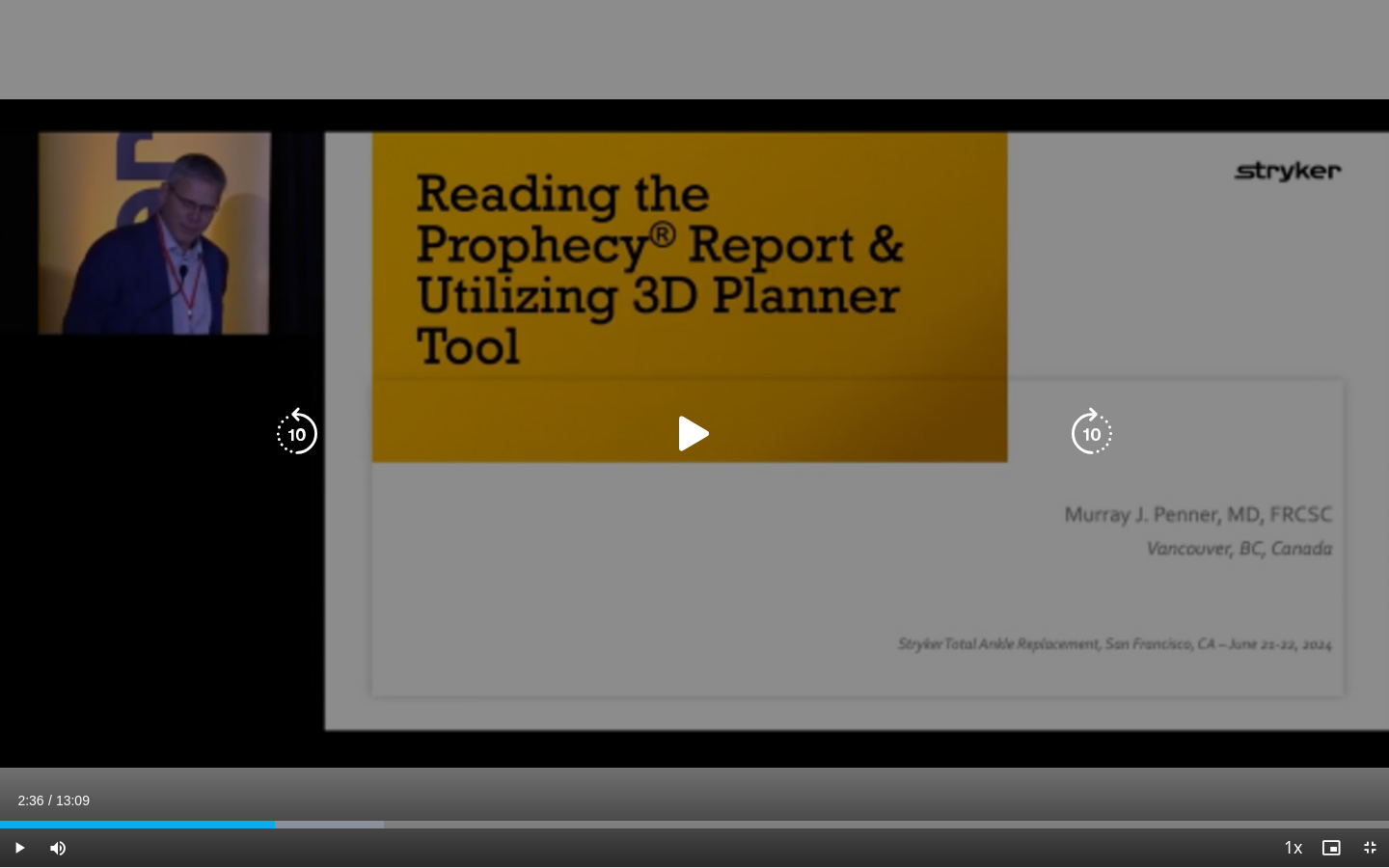 click at bounding box center (694, 434) 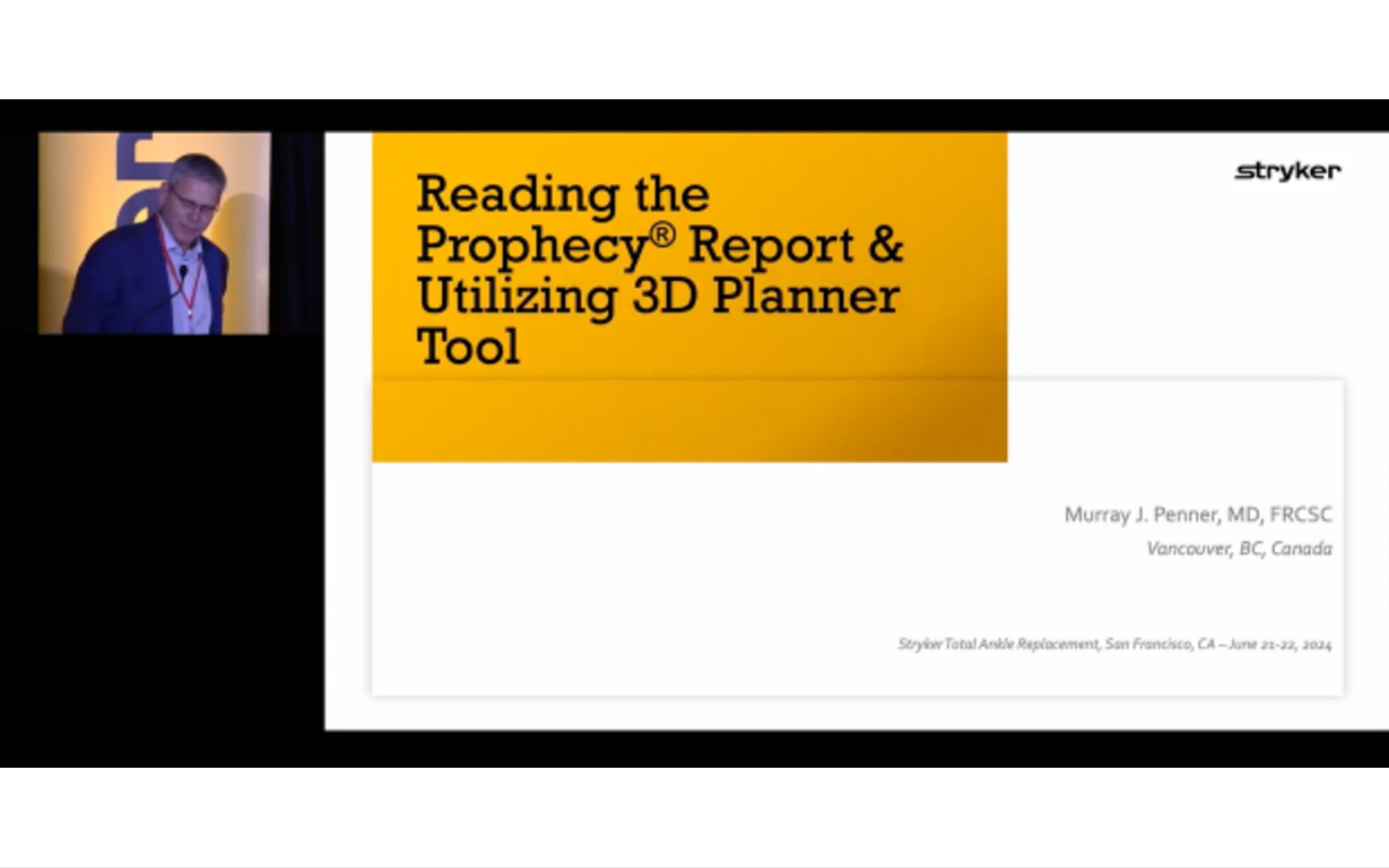 type 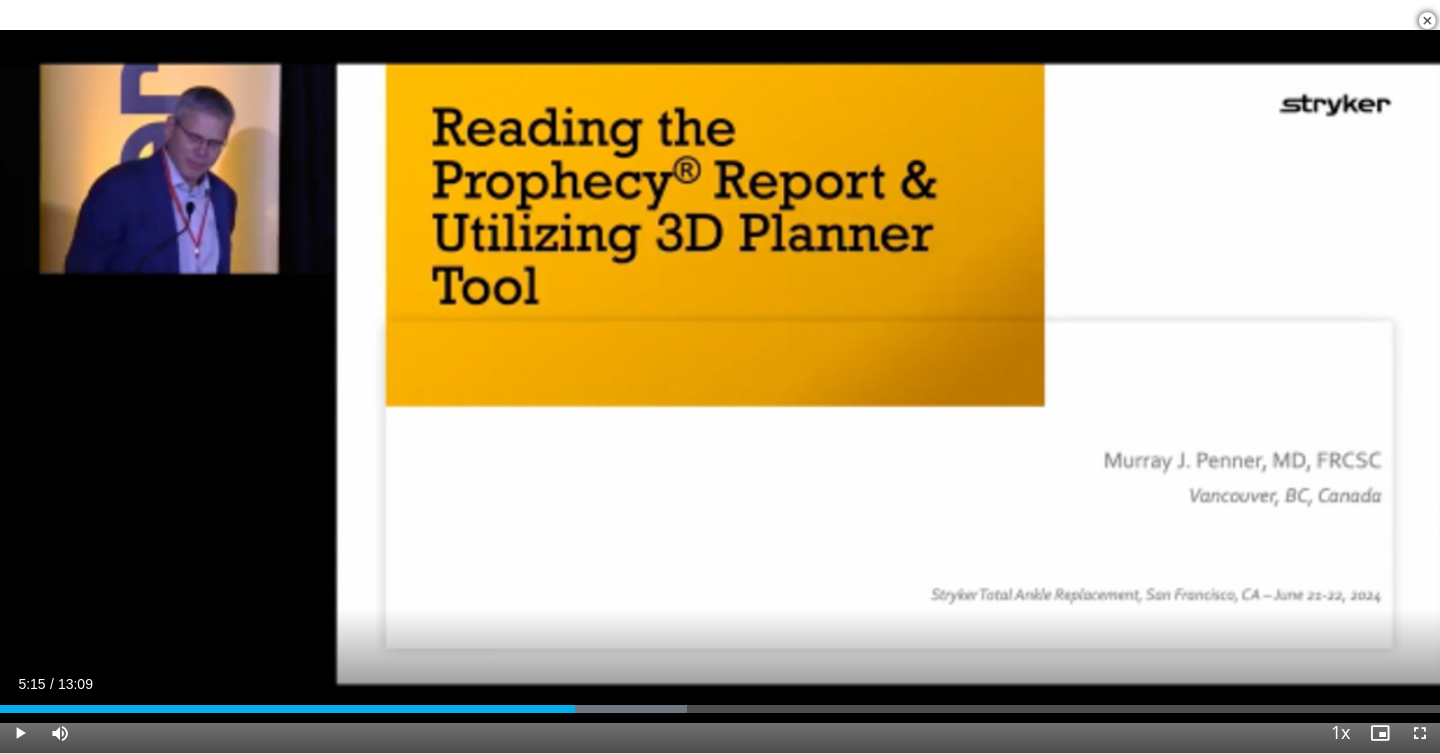 scroll, scrollTop: 2024, scrollLeft: 0, axis: vertical 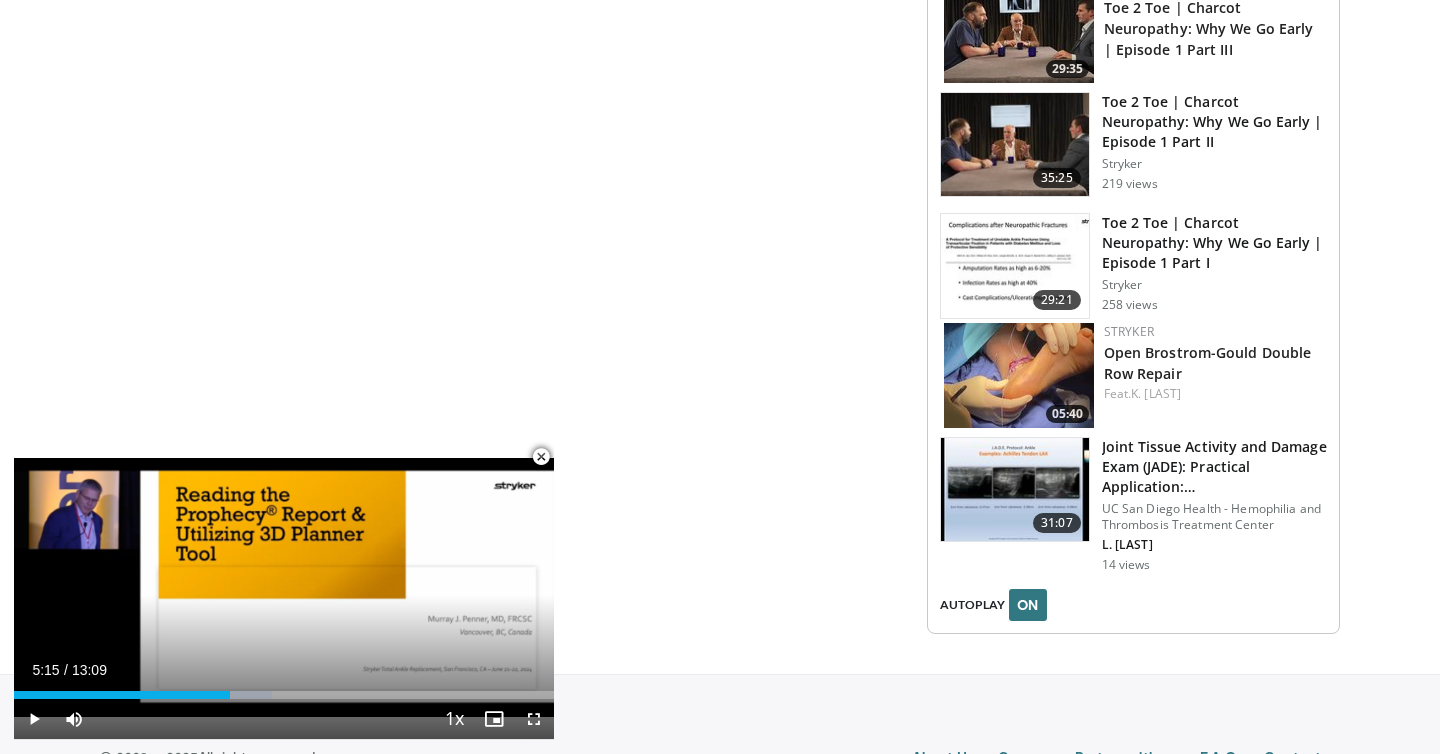 click at bounding box center [541, 457] 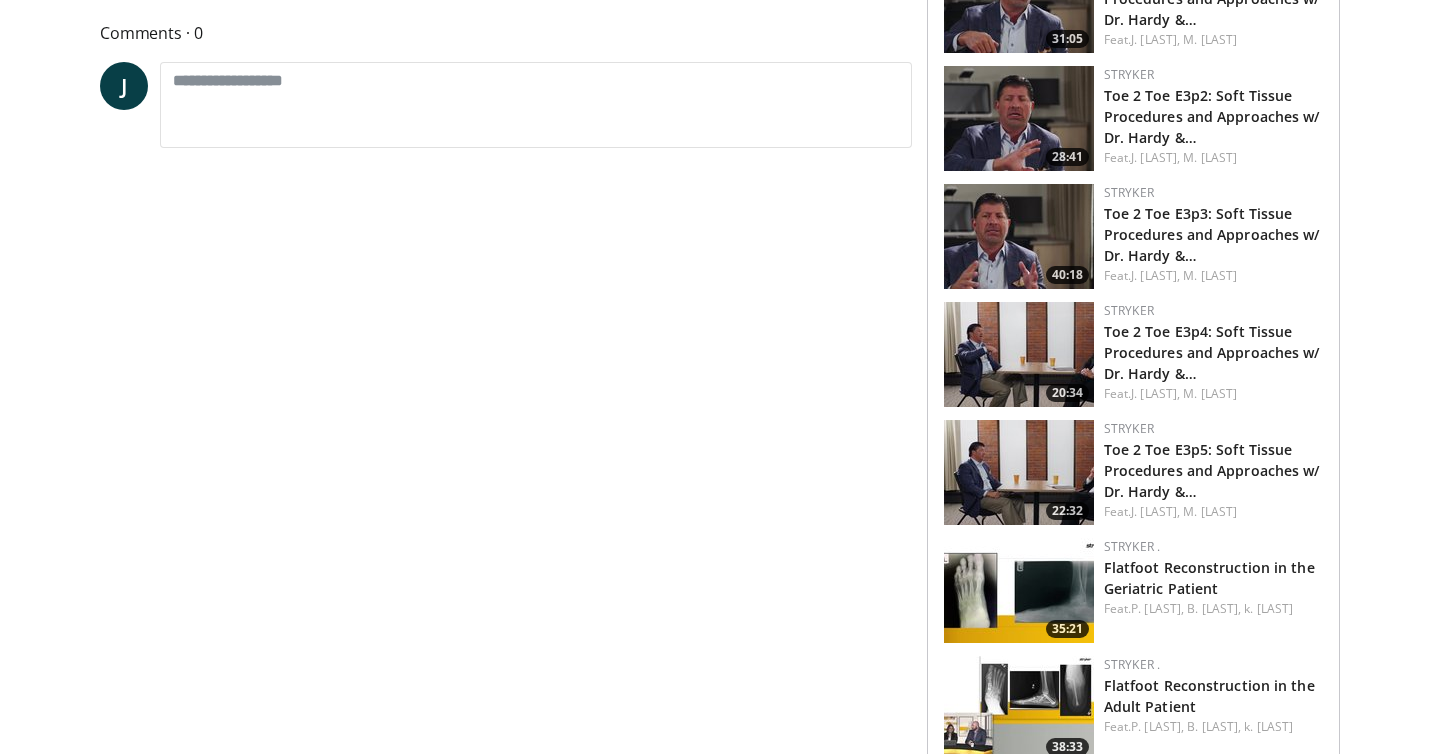 scroll, scrollTop: 0, scrollLeft: 0, axis: both 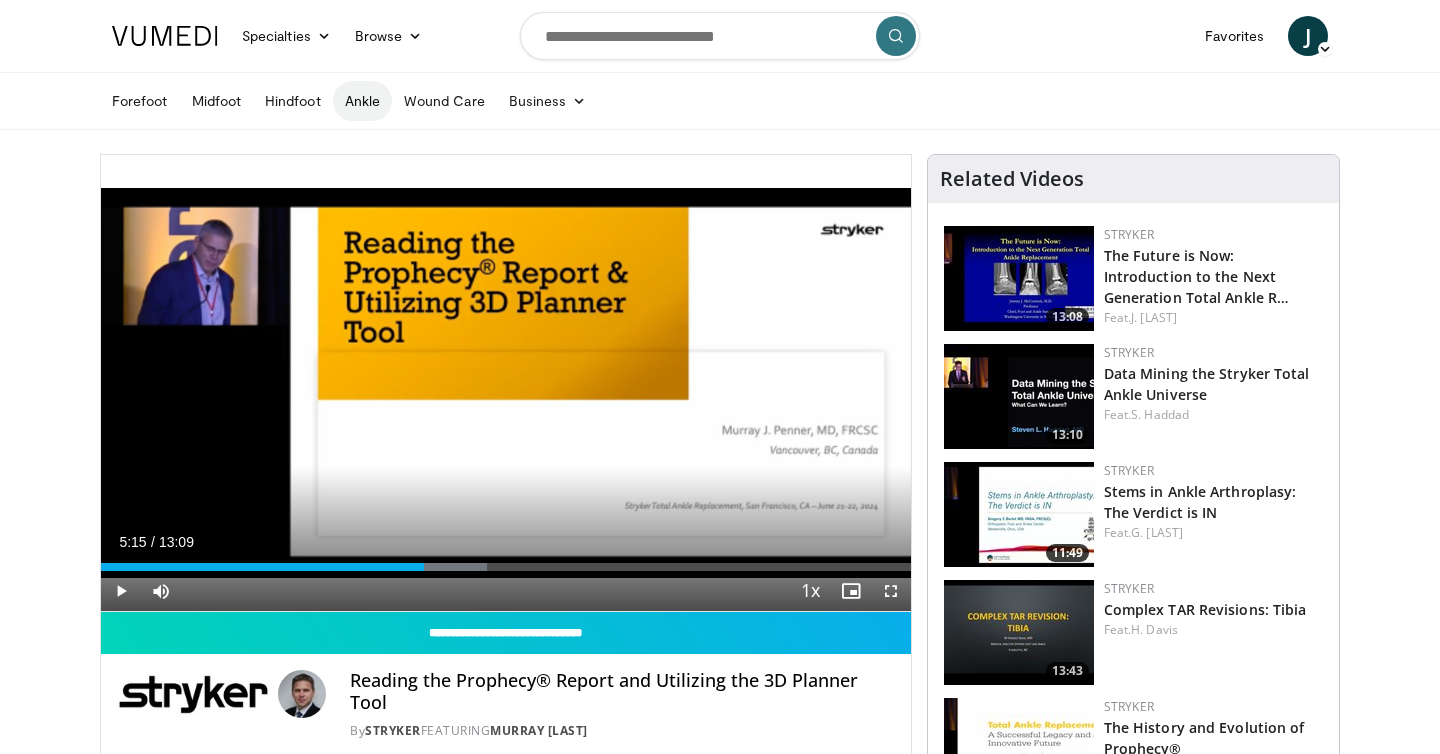 click on "Ankle" at bounding box center [362, 101] 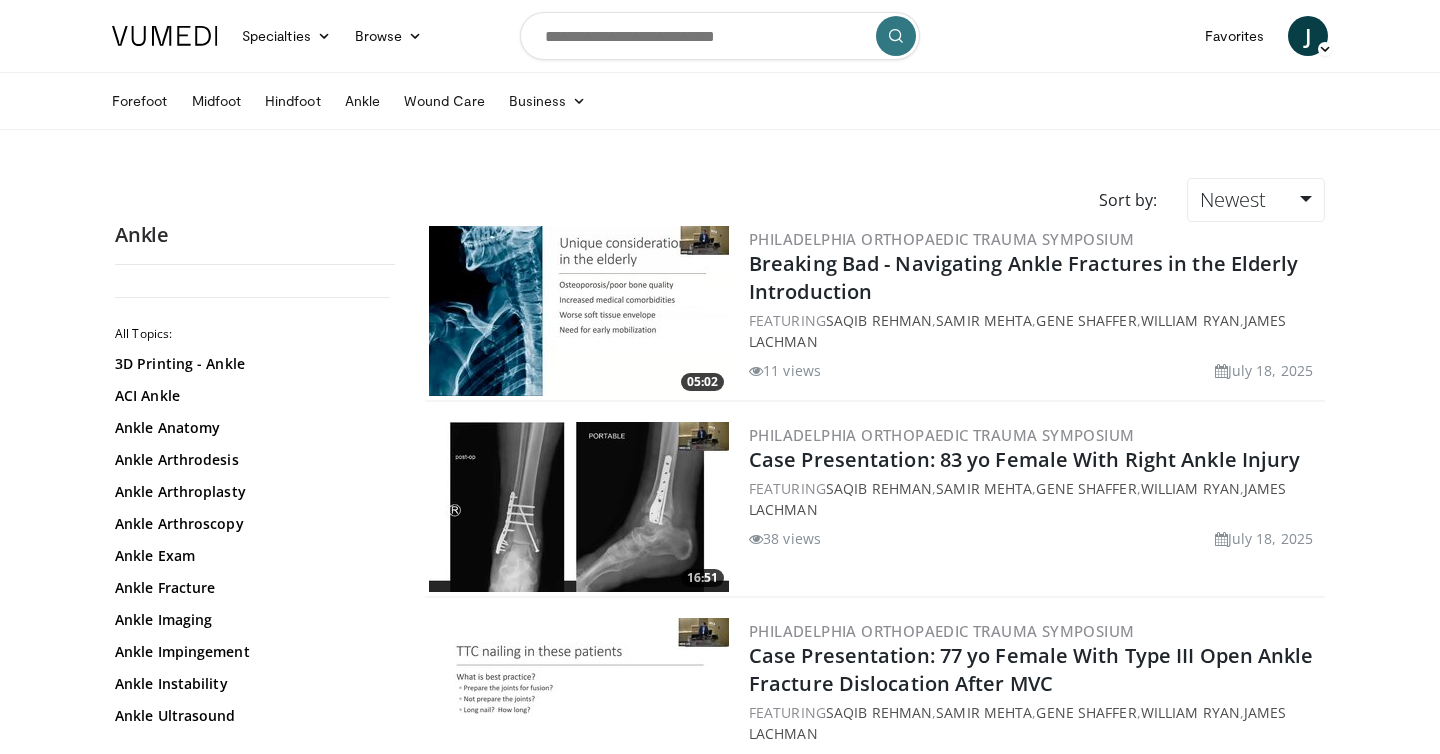 scroll, scrollTop: 0, scrollLeft: 0, axis: both 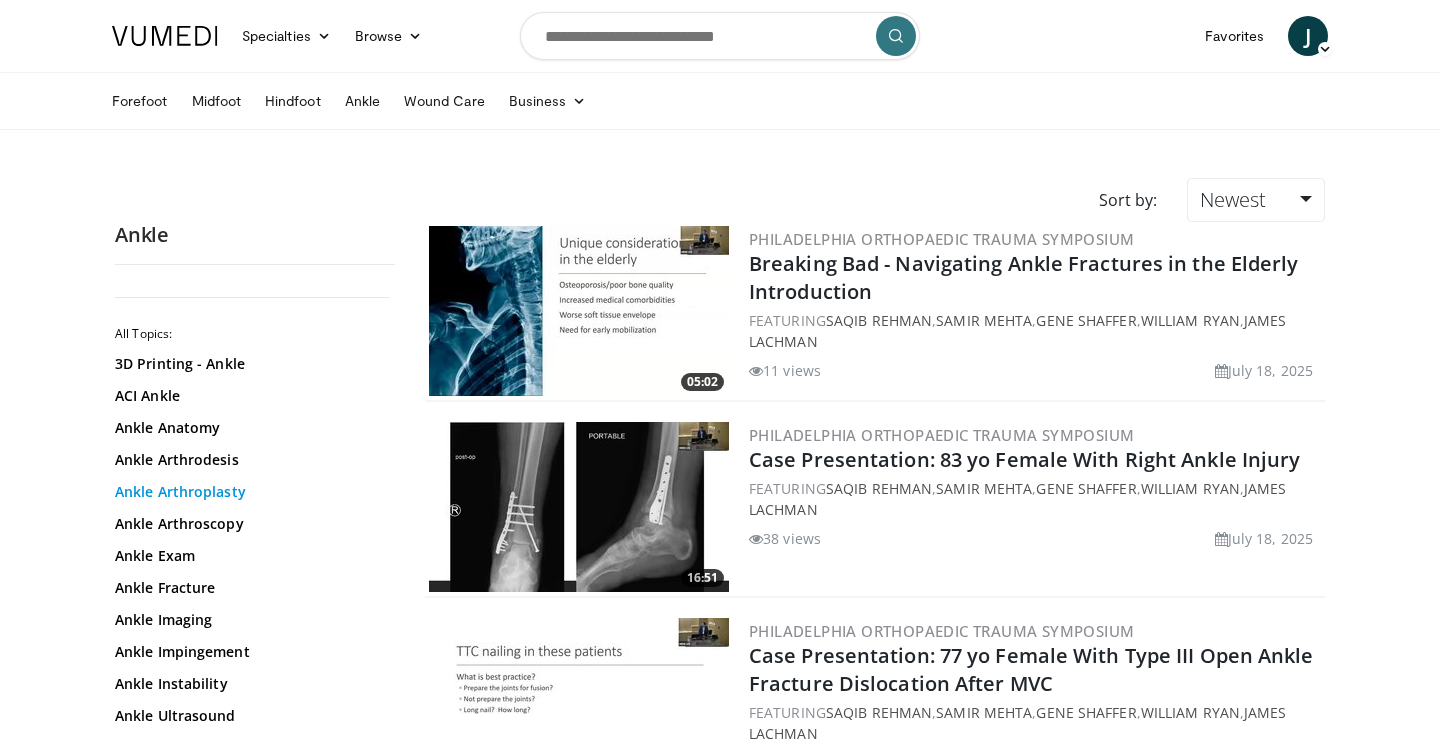 click on "Ankle Arthroplasty" at bounding box center [250, 492] 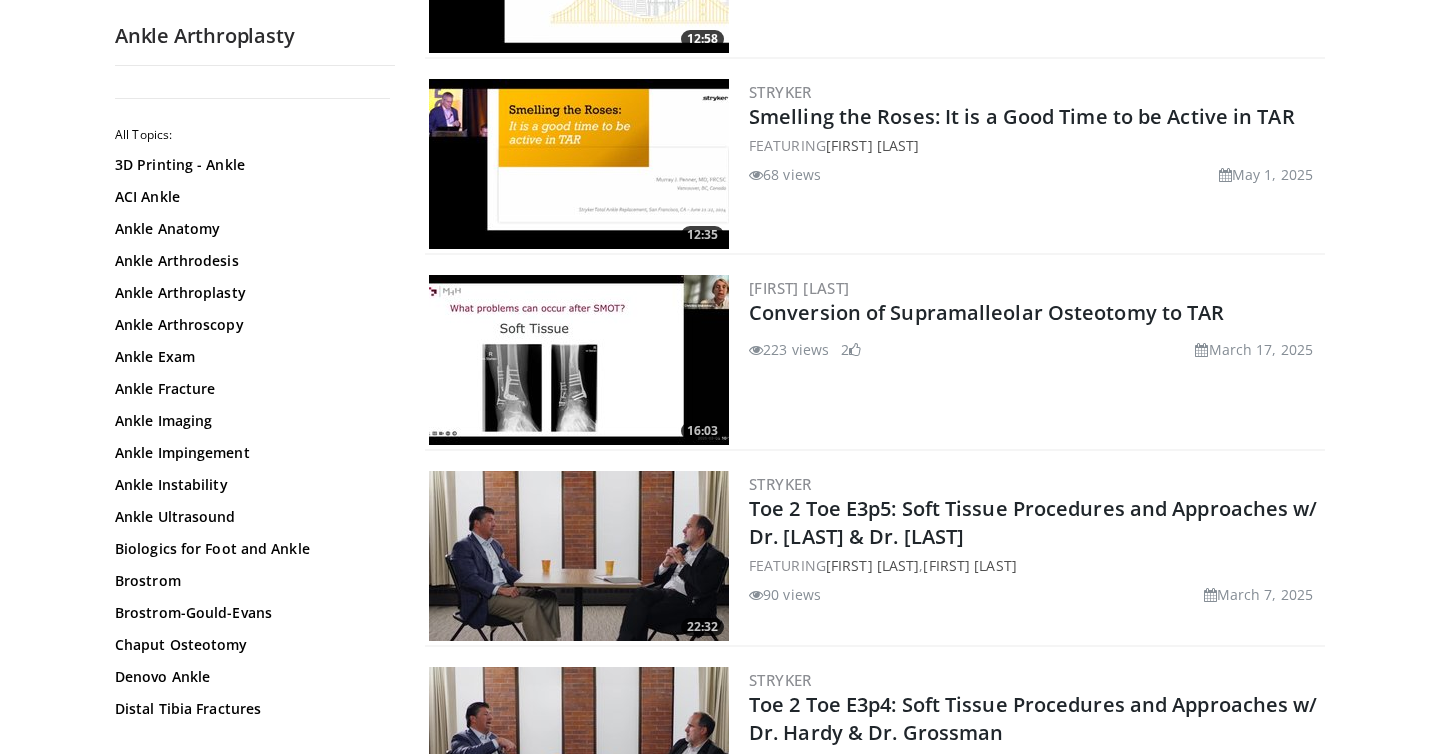 scroll, scrollTop: 1672, scrollLeft: 0, axis: vertical 